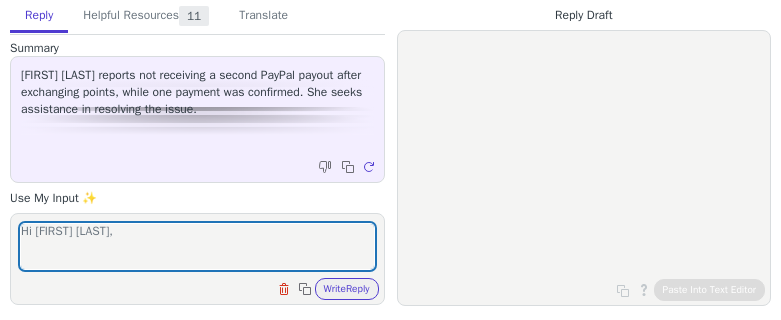 scroll, scrollTop: 0, scrollLeft: 0, axis: both 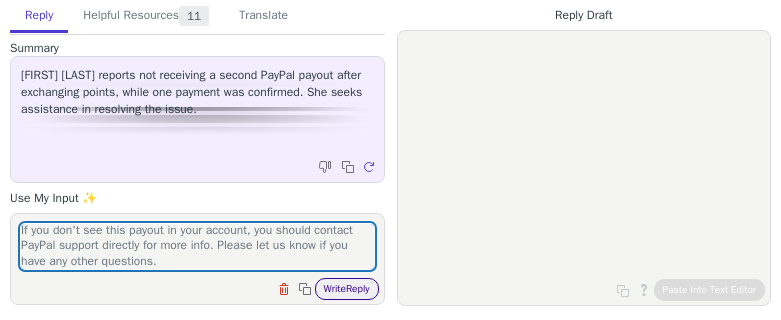 type on "Hi [FIRST] [LAST],
Thanks for getting in touch with Tremendous.
Our records show that you claimed this reward to the PayPal account associated with [EMAIL]. The transfer is in a completed status and can't be recalled by Tremendous.
If you don't see this payout in your account, you should contact PayPal support directly for more info. Please let us know if you have any other questions." 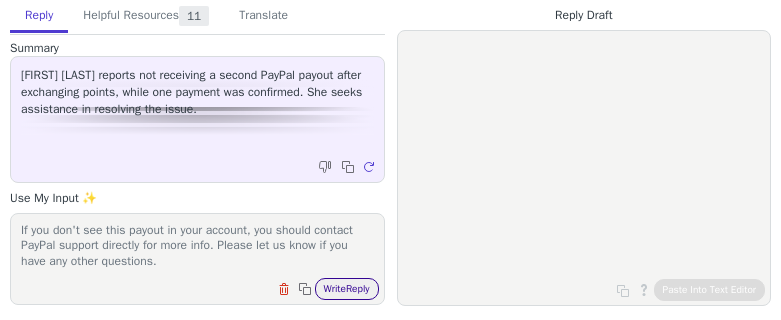 click on "Write  Reply" at bounding box center (347, 289) 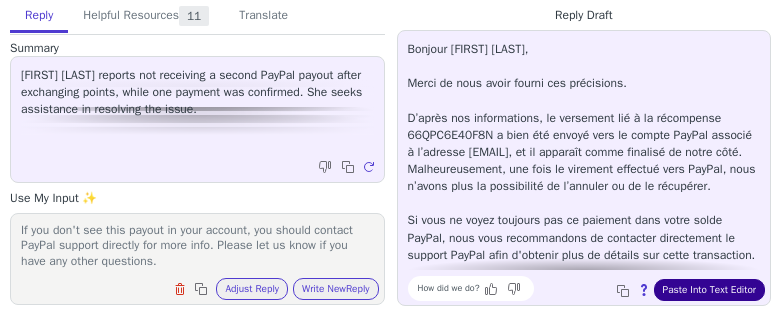 click on "Paste Into Text Editor" at bounding box center [709, 290] 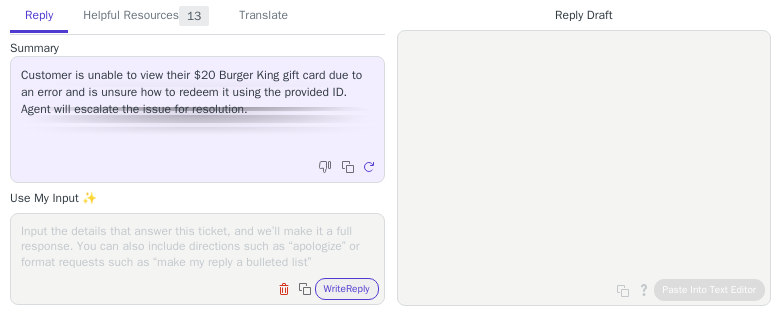 scroll, scrollTop: 0, scrollLeft: 0, axis: both 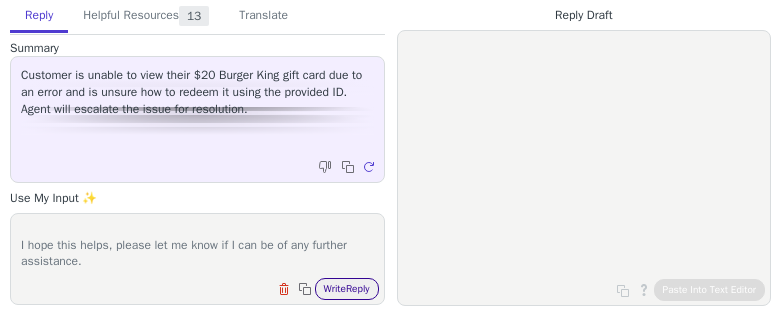 type on "Hi there,
Thanks for getting in touch with us!
I have resent the email containing the link to your card page. Once you find it, you can click 'View code' to access your gift card code at any time.
Please be sure to check your spam folder if you don't see the email in your inbox, as it's possible the email was mistakenly routed there. You can also search for "rewards@example.com," as this is the address the email is coming from.
I hope this helps, please let me know if I can be of any further assistance." 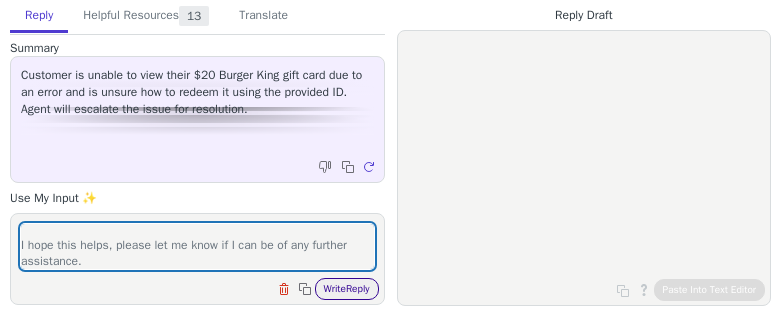 click on "Write  Reply" at bounding box center (347, 289) 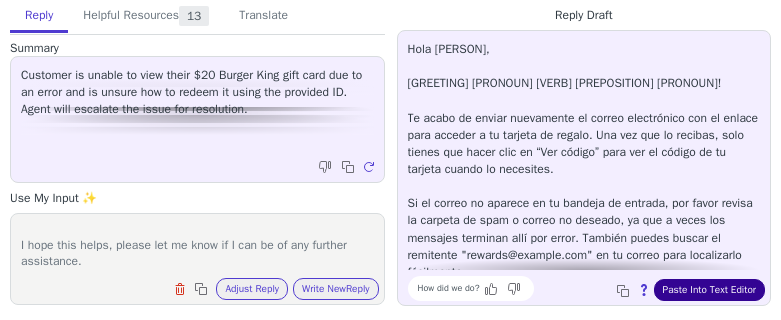 click on "Paste Into Text Editor" at bounding box center [709, 290] 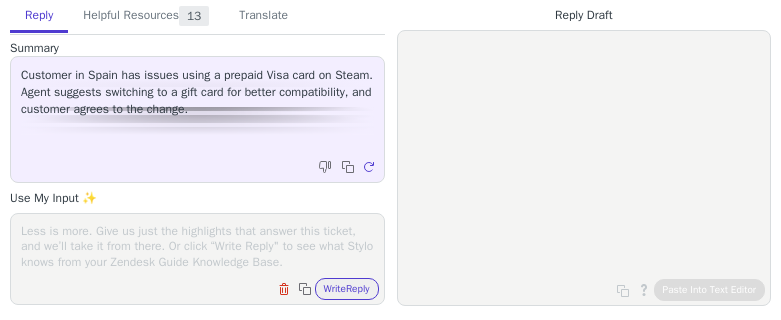 scroll, scrollTop: 0, scrollLeft: 0, axis: both 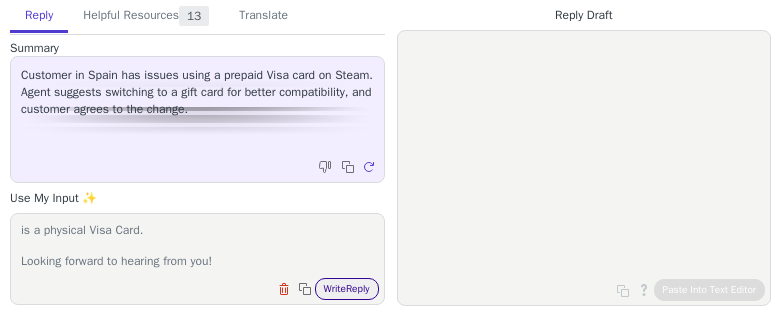 type on "Hi there,
Thanks for reaching out to Tremendous.
Can you provide the Reward ID that you are referring to? This can be found at the bottom of the reward email that was originally sent to your inbox by [EMAIL].
You can also send the 20-digit code from the back of the card if it is a physical Visa Card.
Looking forward to hearing from you!" 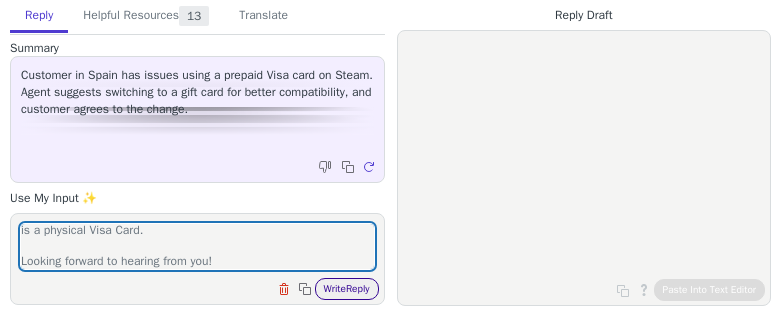 click on "Write  Reply" at bounding box center (347, 289) 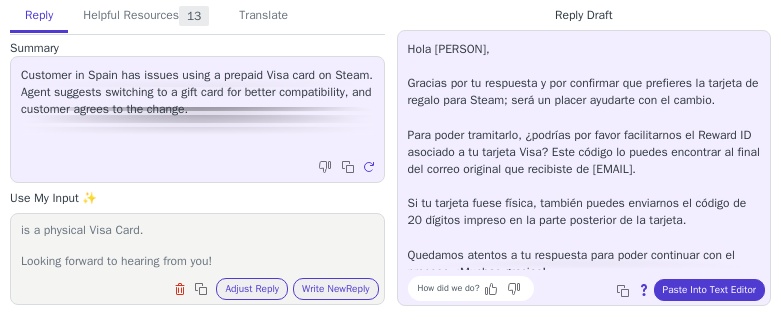 click on "Hola Daniel, Gracias por tu respuesta y por confirmar que prefieres la tarjeta de regalo para Steam; será un placer ayudarte con el cambio. Para poder tramitarlo, ¿podrías por favor facilitarnos el Reward ID asociado a tu tarjeta Visa? Este código lo puedes encontrar al final del correo original que recibiste de rewards@reward.tremendous.com. Si tu tarjeta fuese física, también puedes enviarnos el código de 20 dígitos impreso en la parte posterior de la tarjeta. Quedamos atentos a tu respuesta para poder continuar con el proceso. ¡Muchas gracias! How did we do?   Copy to clipboard About this reply Paste Into Text Editor" at bounding box center [584, 168] 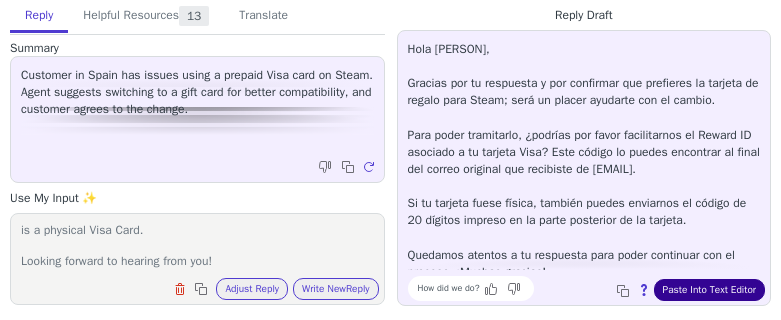 click on "Paste Into Text Editor" at bounding box center (709, 290) 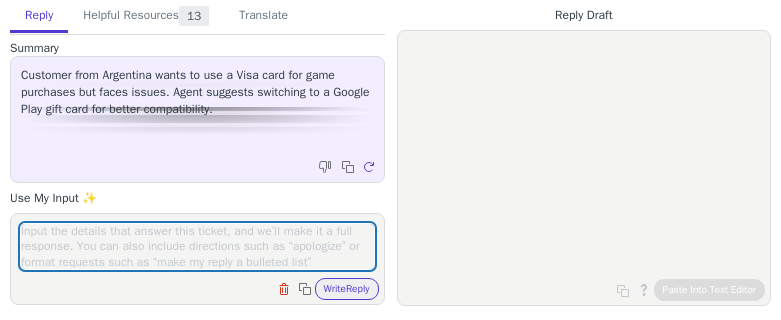click on "Clear field Copy to clipboard Write  Reply" at bounding box center (197, 259) 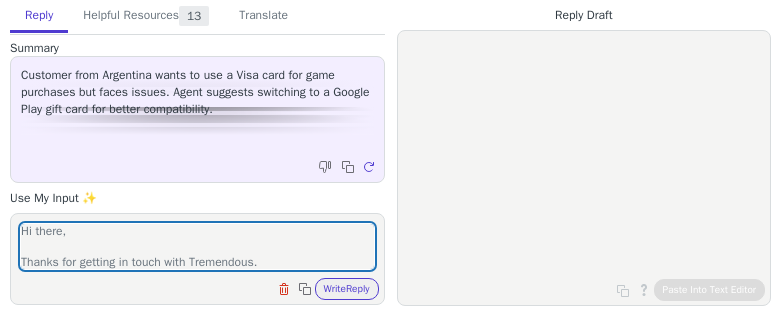 scroll, scrollTop: 310, scrollLeft: 0, axis: vertical 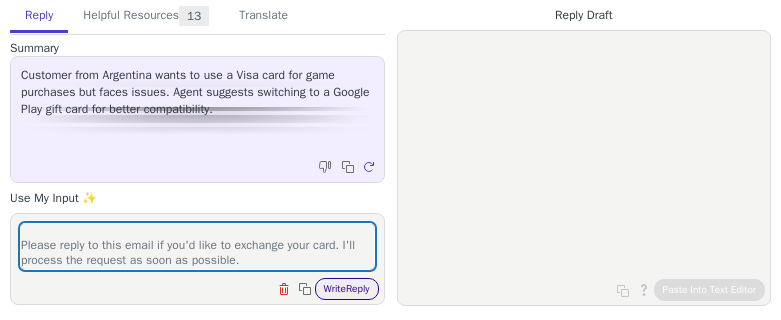 type on "Hi there,
Thanks for getting in touch with Tremendous.
We understand that your Visa card was unexpectedly declined. We’re sorry for this frustrating inconvenience.
Unfortunately, some merchants frequently decline prepaid cards. This decision is theirs, not ours. We want to make sure you are able to spend your reward.
You have two options:
1) You may find that another retailer accepts the card.
2) We are happy to exchange your Visa card for any gift card in our catalog, such as Amazon or Uber.
If you choose the second option, you'll find a full list of the gift cards available by selecting the "gift cards" tab and your country here.
Please reply to this email if you'd like to exchange your card. I'll process the request as soon as possible." 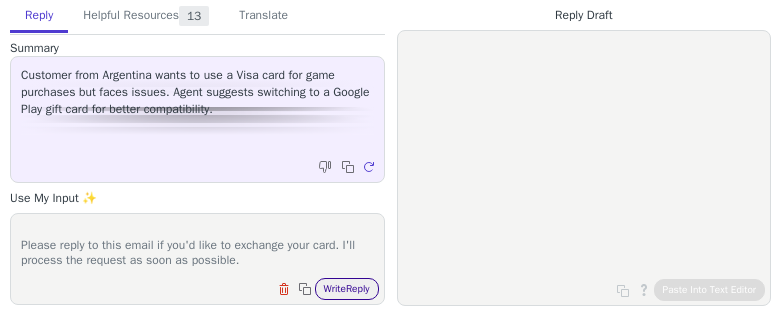 click on "Write  Reply" at bounding box center [347, 289] 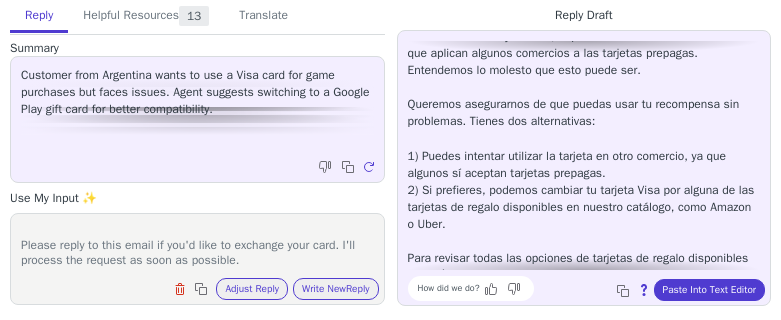 scroll, scrollTop: 125, scrollLeft: 0, axis: vertical 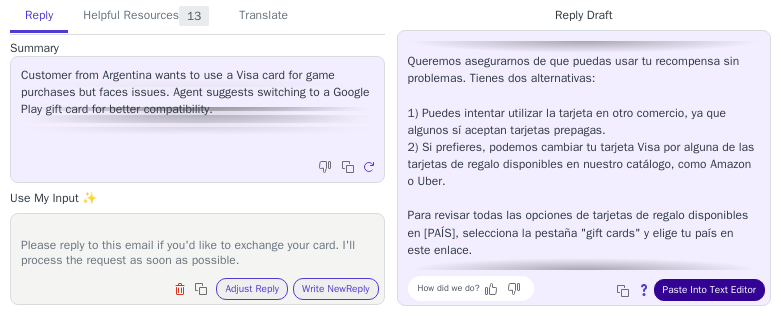 click on "Paste Into Text Editor" at bounding box center [709, 290] 